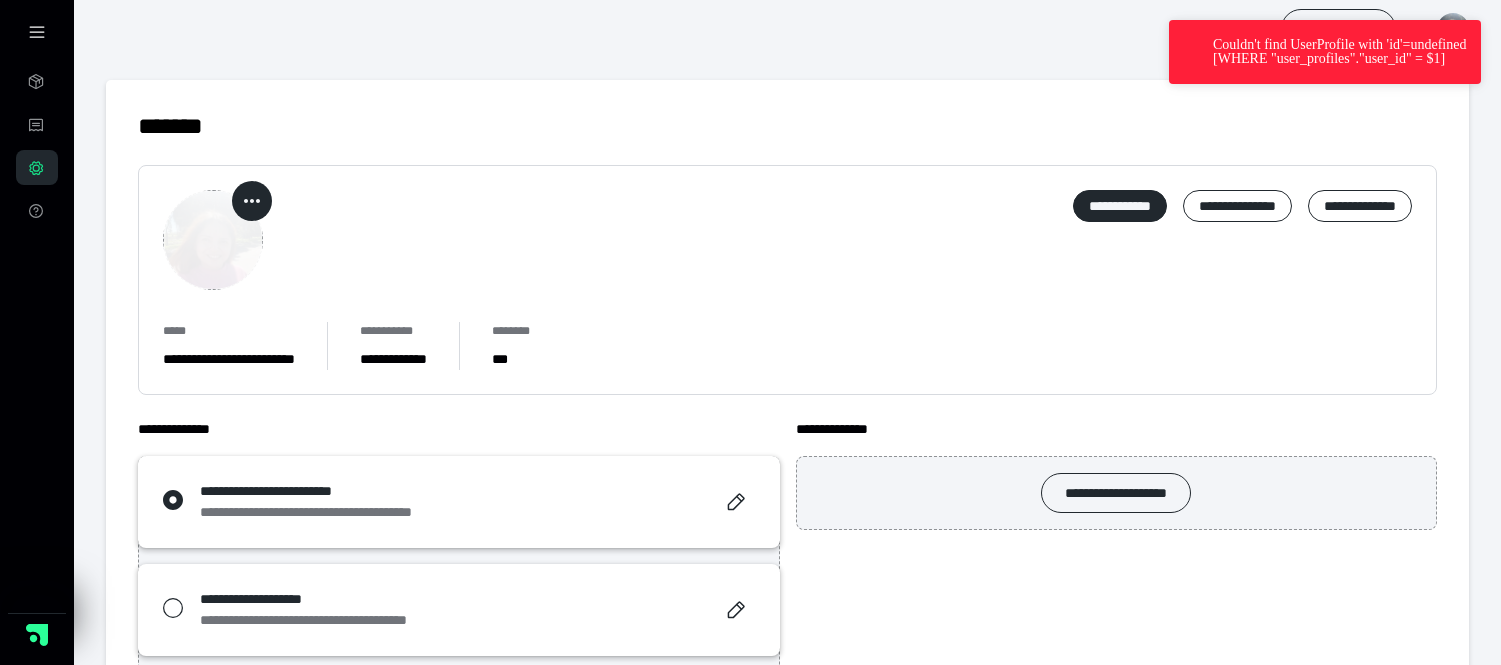 scroll, scrollTop: 0, scrollLeft: 0, axis: both 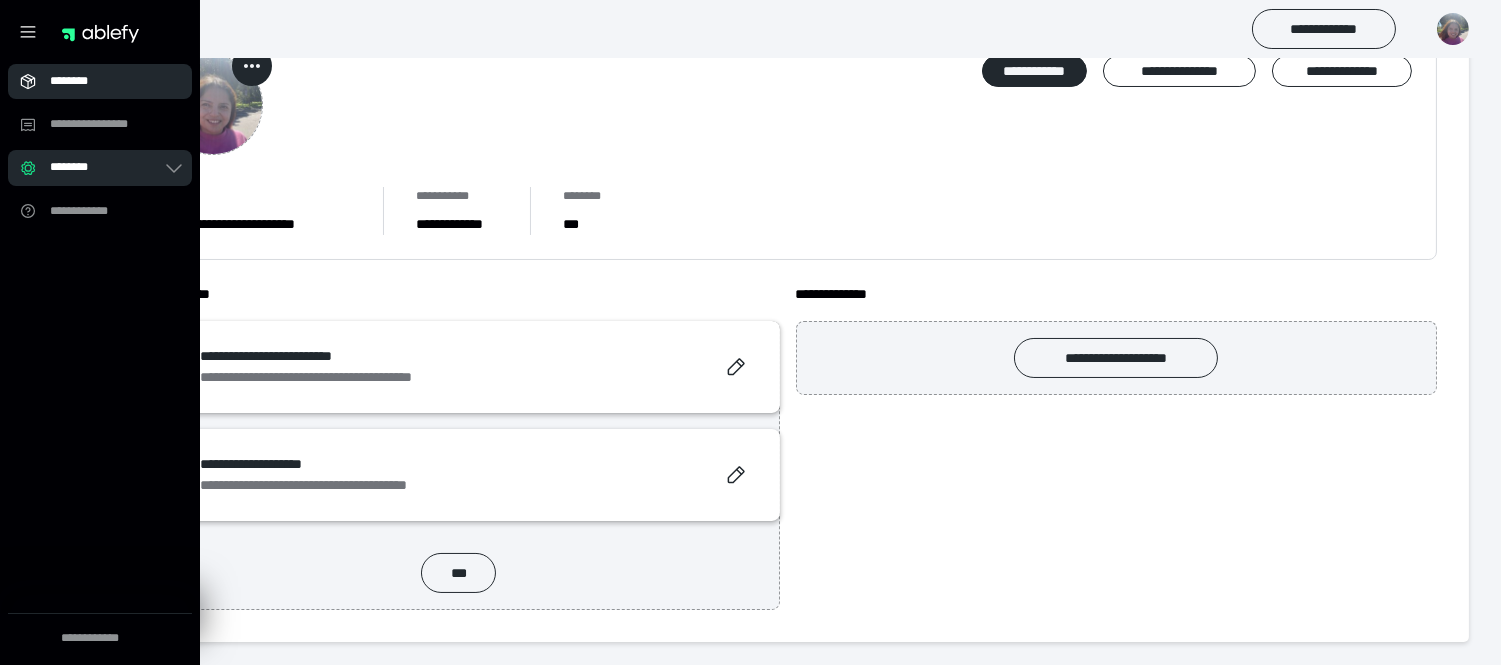 click 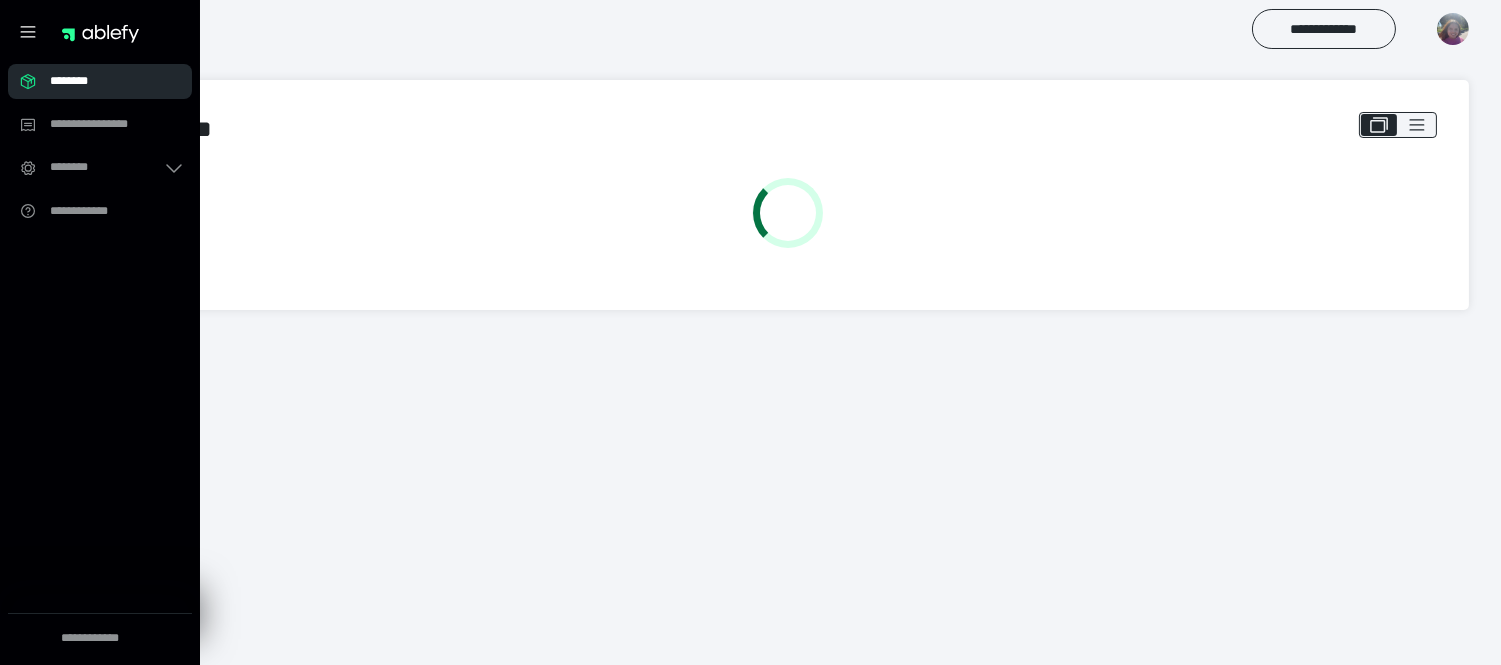 scroll, scrollTop: 0, scrollLeft: 0, axis: both 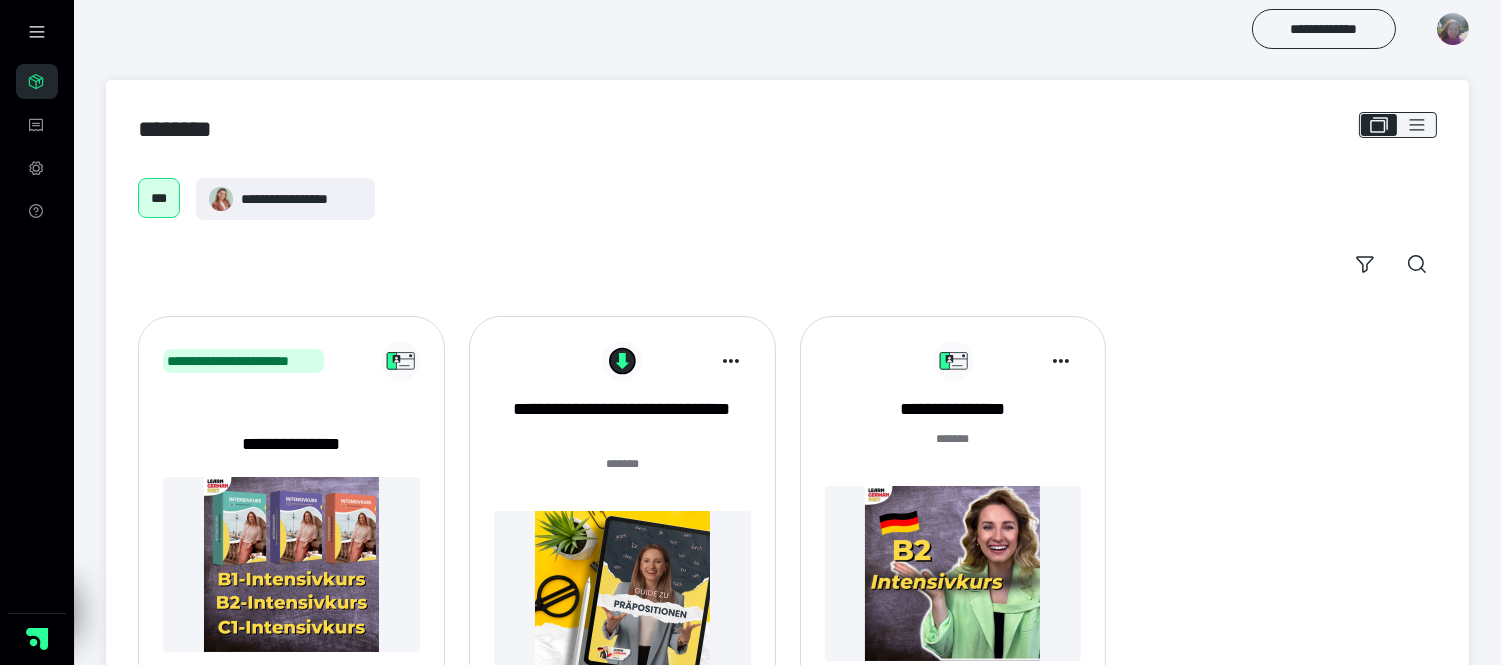 click at bounding box center (953, 573) 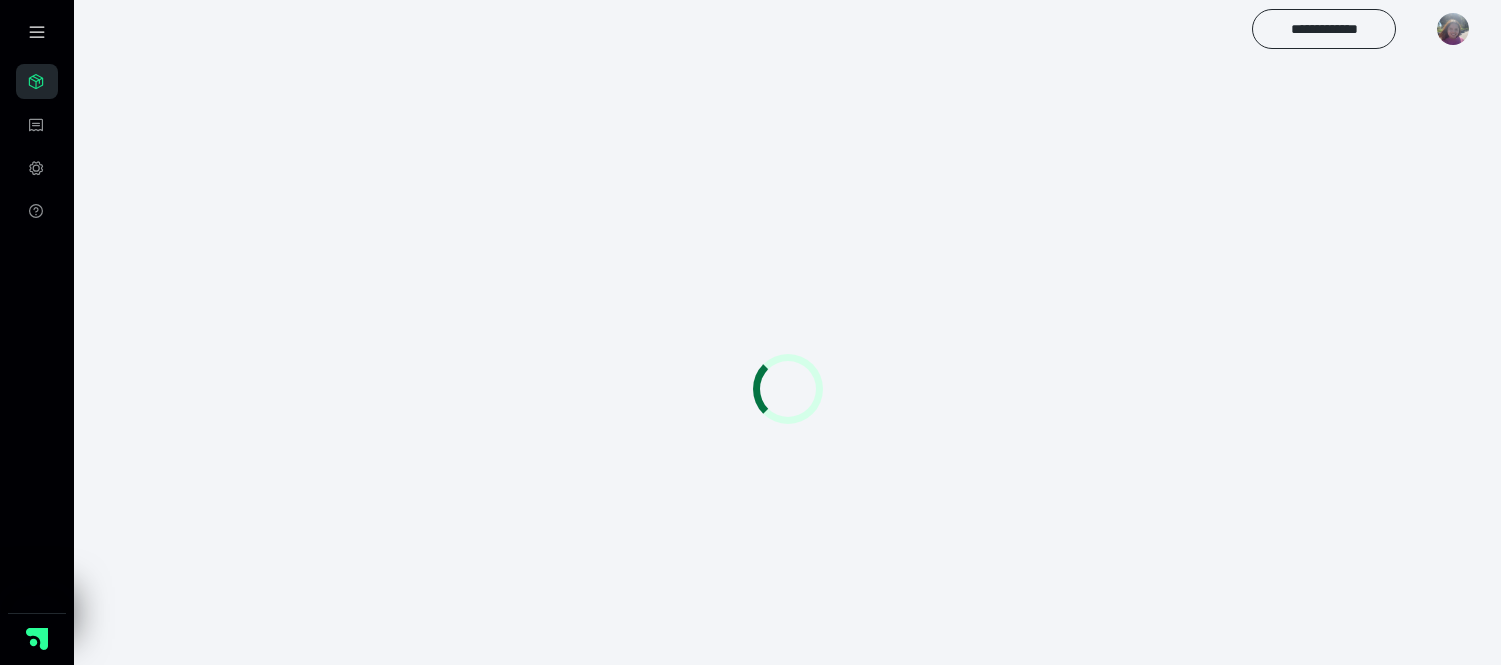 scroll, scrollTop: 0, scrollLeft: 0, axis: both 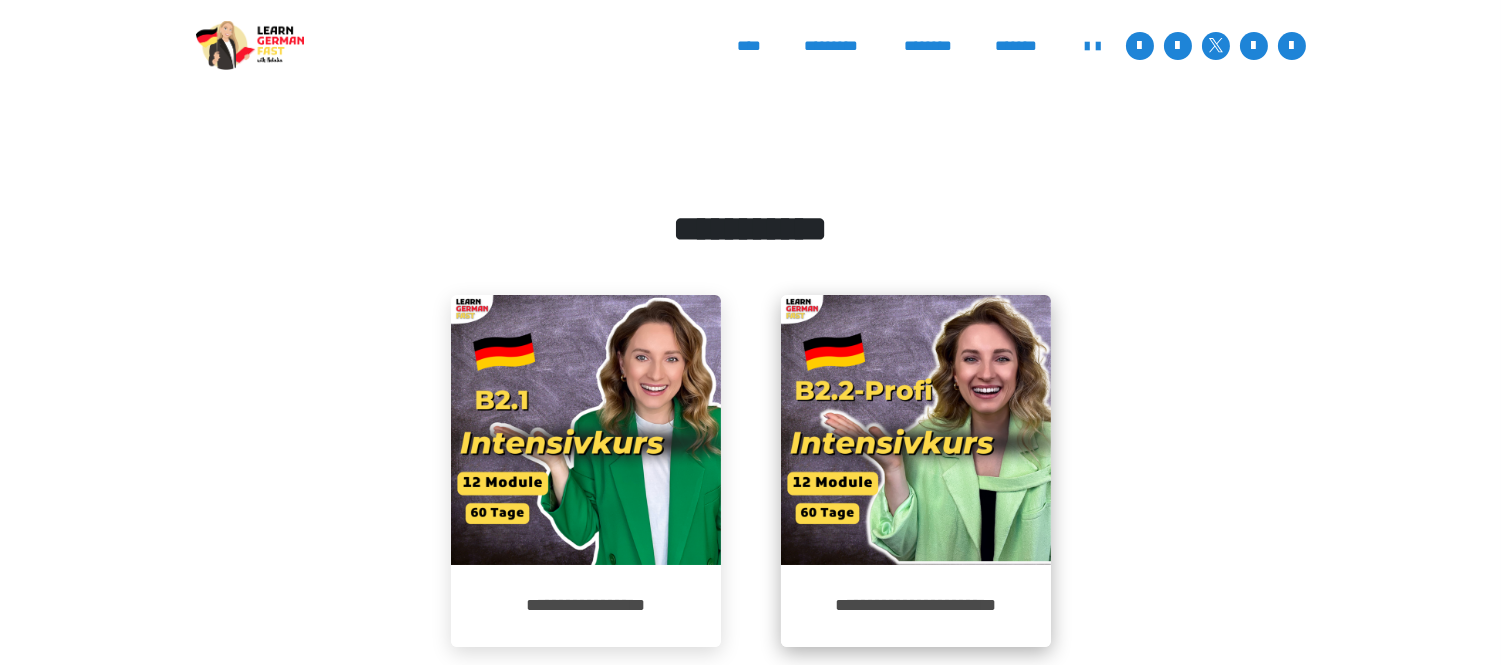 click at bounding box center (916, 430) 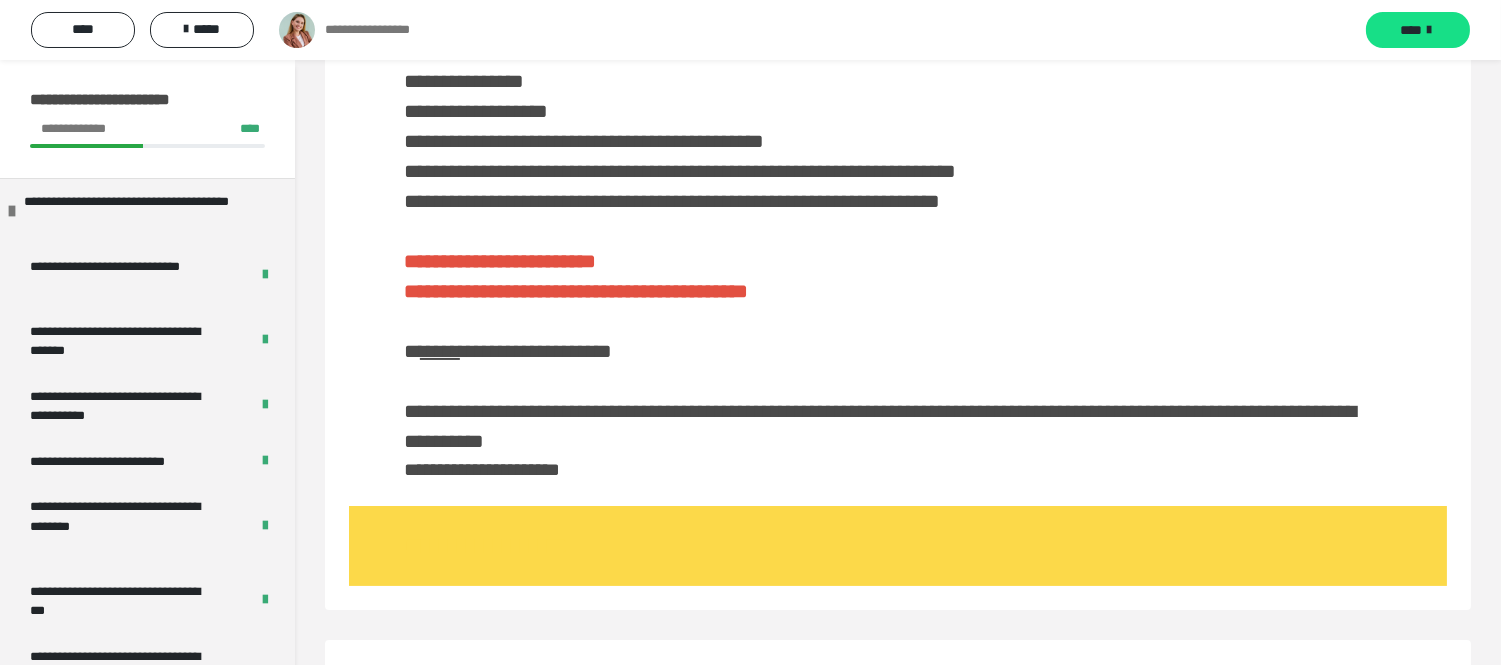 scroll, scrollTop: 0, scrollLeft: 0, axis: both 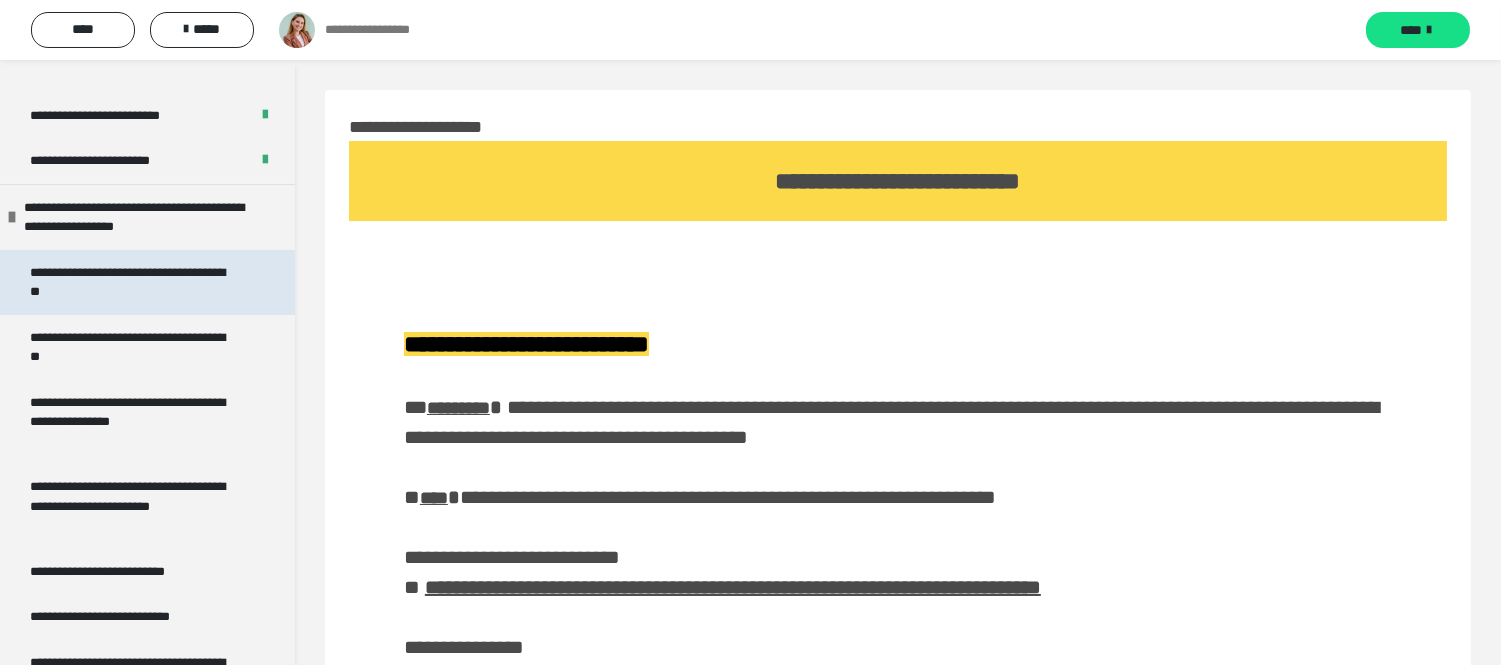 click on "**********" at bounding box center [131, 282] 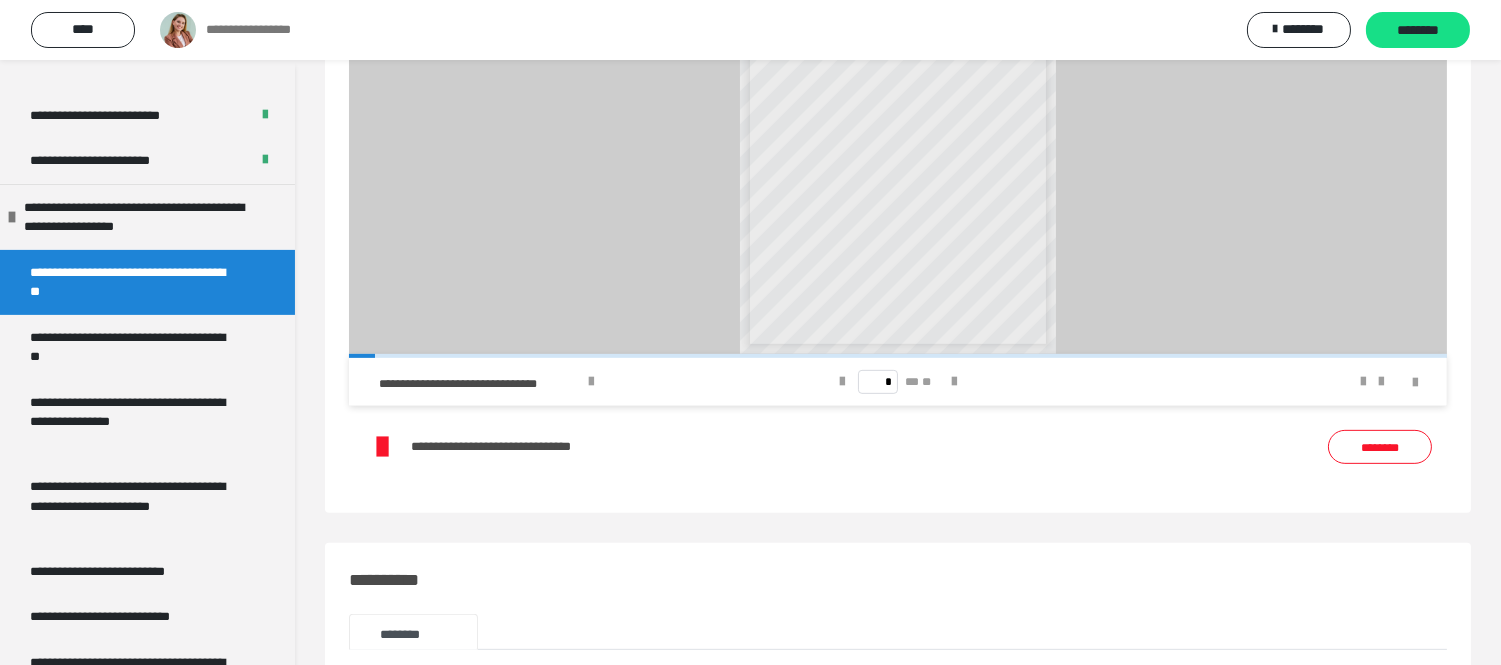 scroll, scrollTop: 1643, scrollLeft: 0, axis: vertical 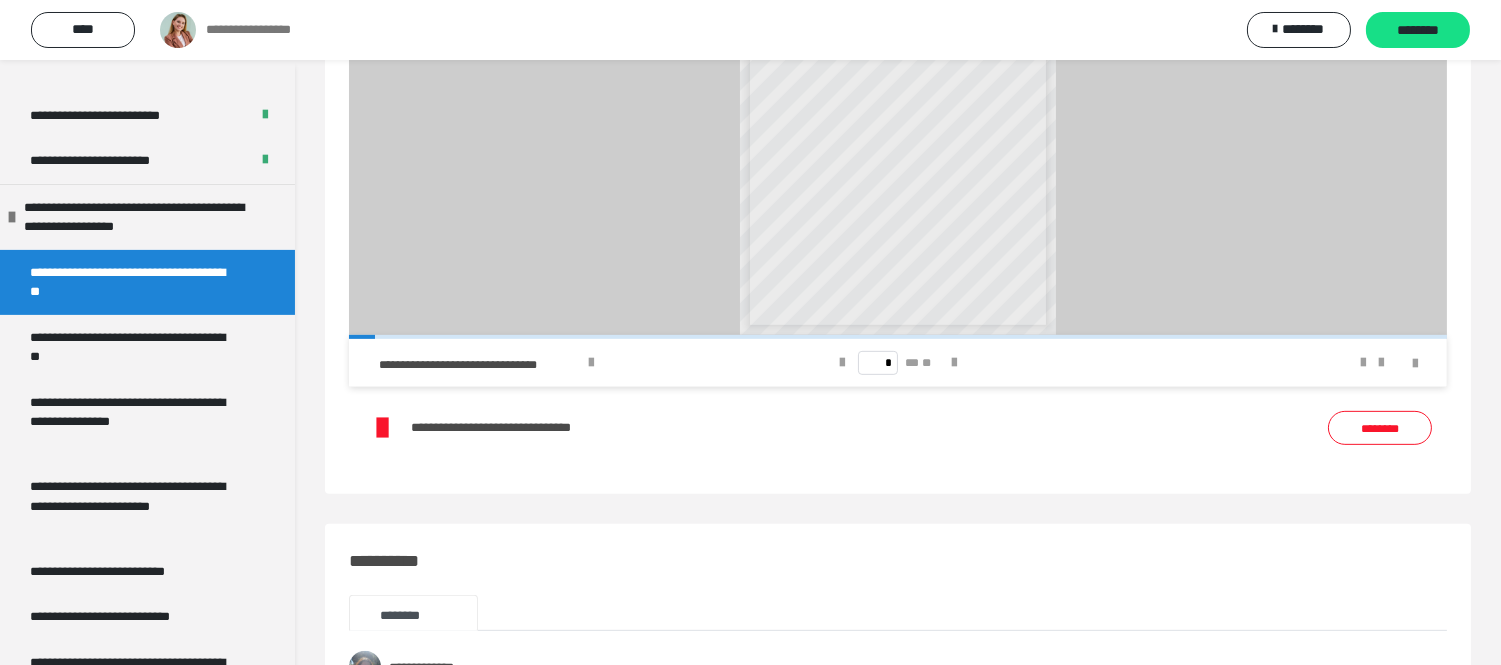 click on "********" at bounding box center [1380, 428] 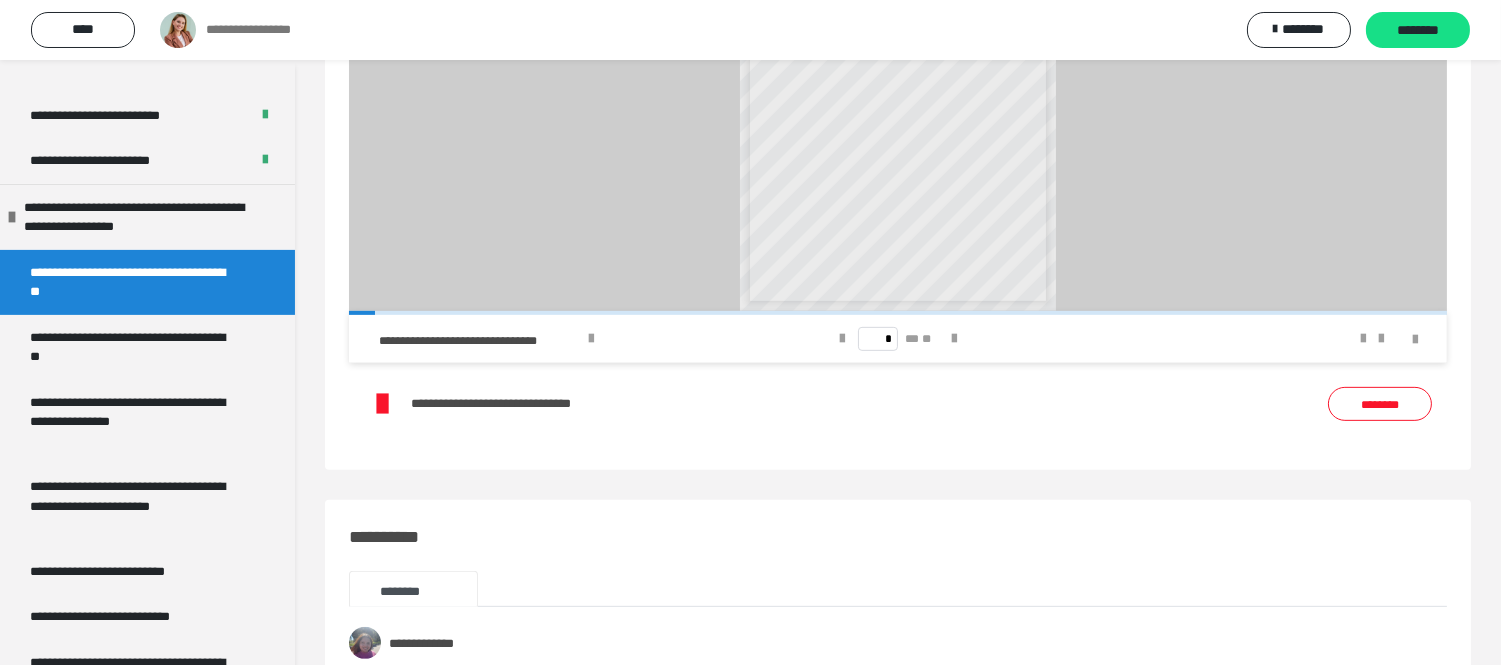 scroll, scrollTop: 1666, scrollLeft: 0, axis: vertical 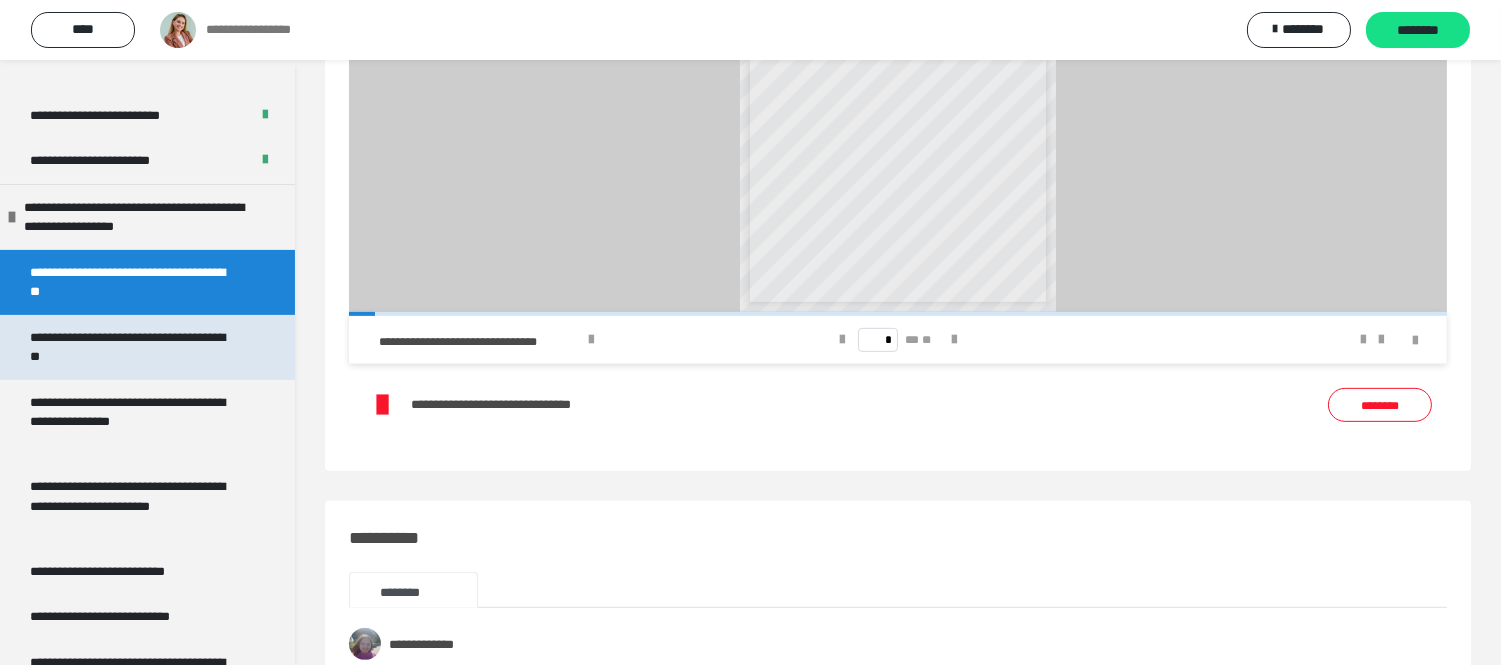 click on "**********" at bounding box center (131, 347) 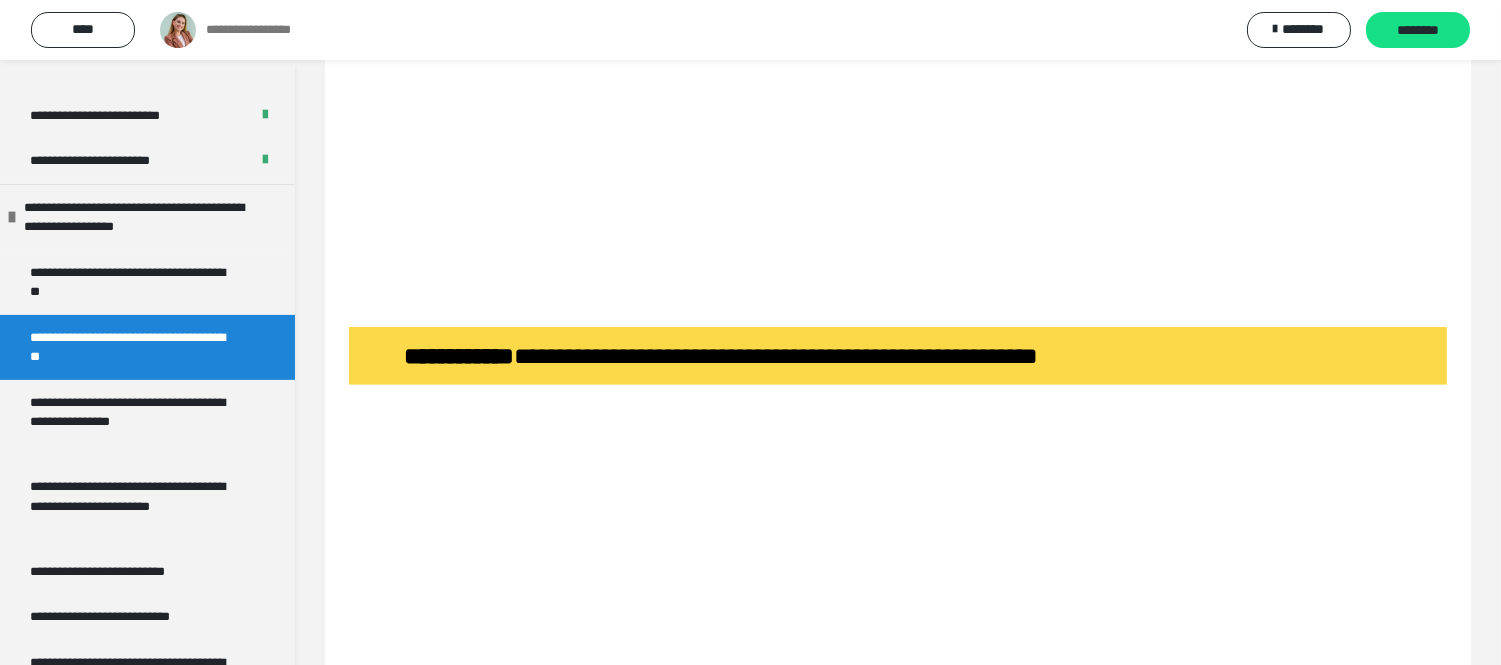 scroll, scrollTop: 1370, scrollLeft: 0, axis: vertical 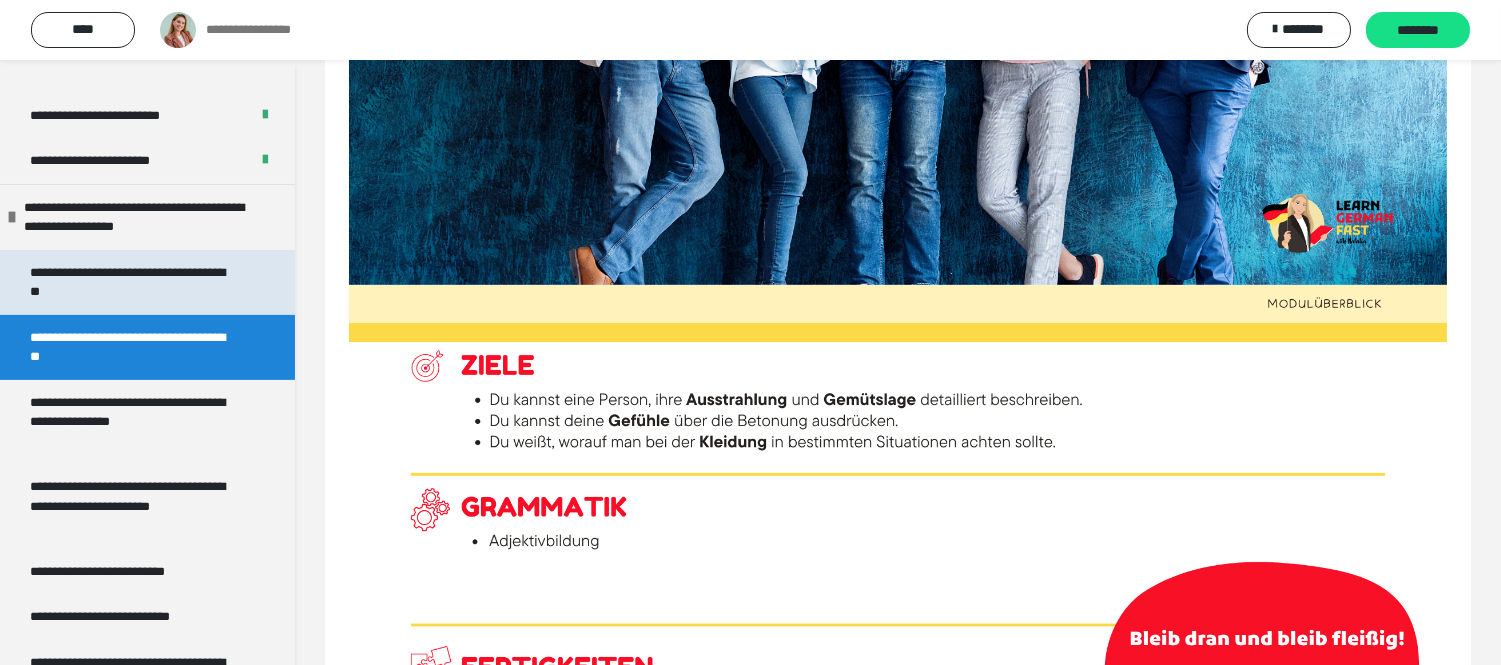 click on "**********" at bounding box center [131, 282] 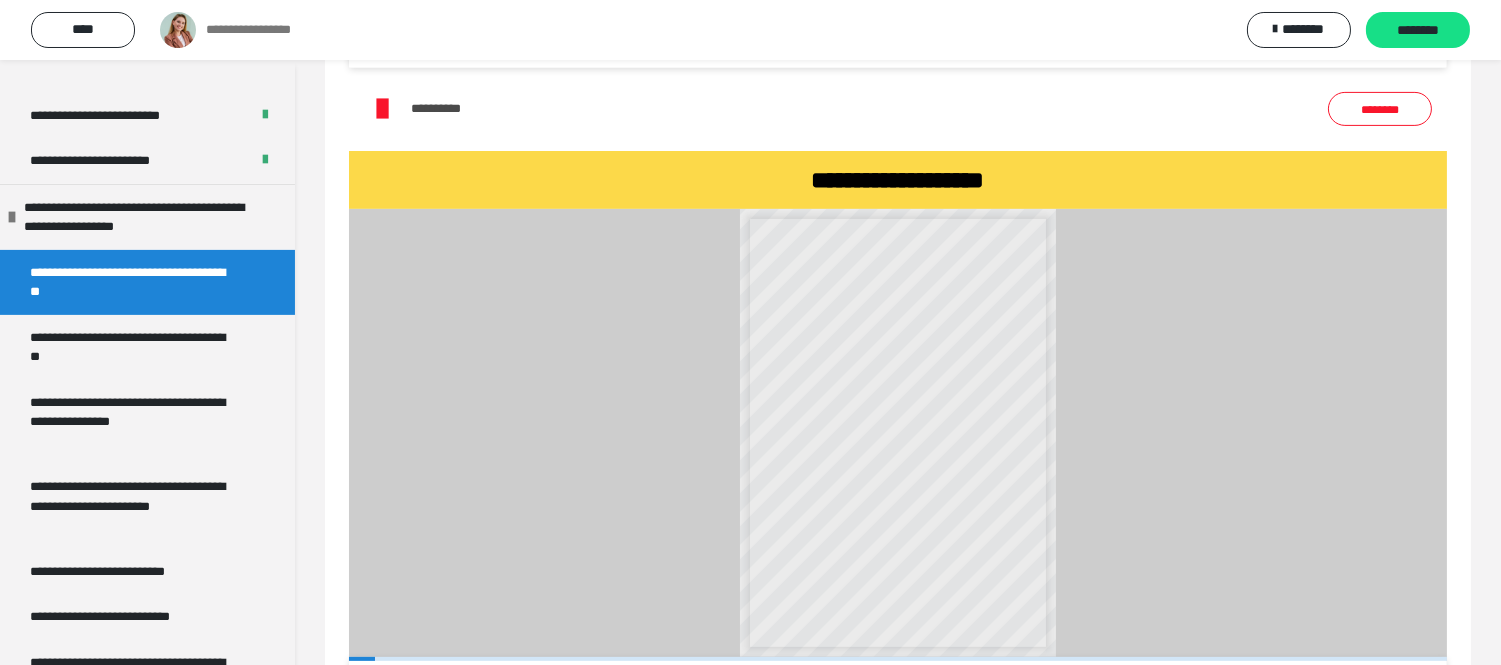 scroll, scrollTop: 2008, scrollLeft: 0, axis: vertical 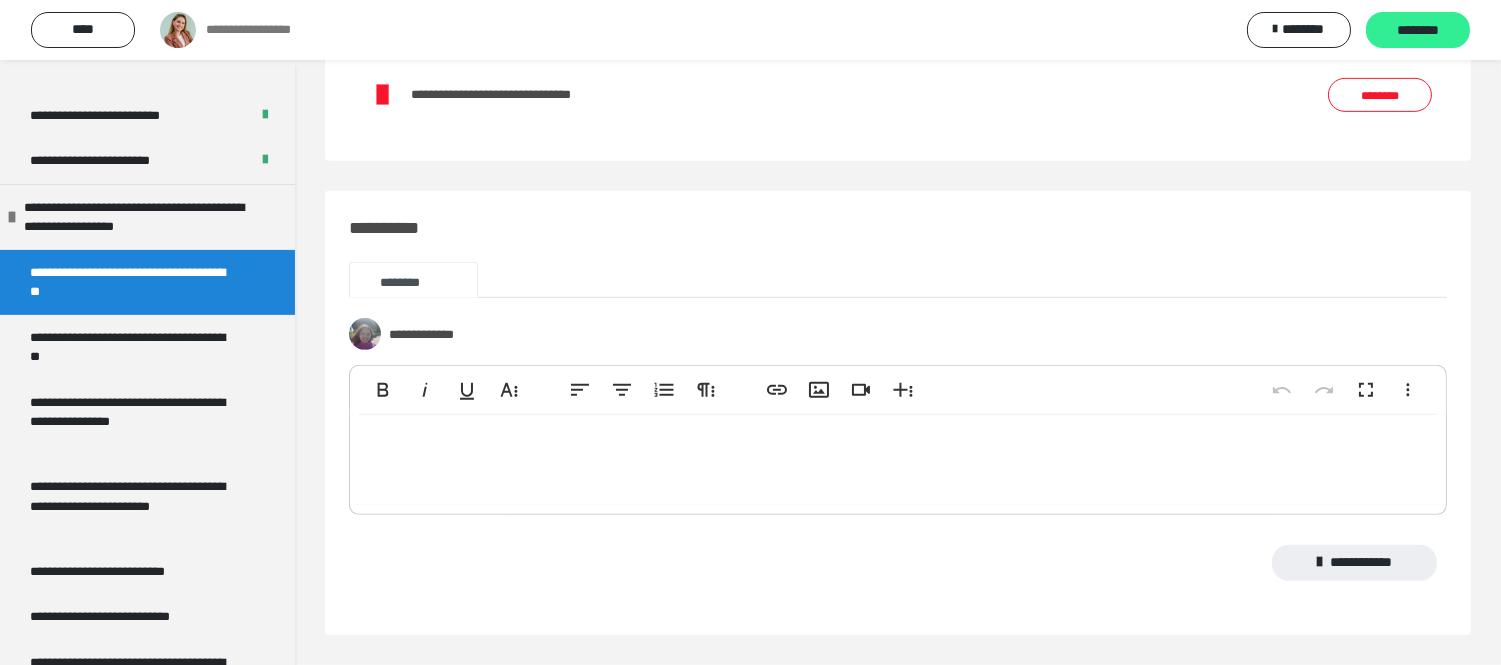 click on "********" at bounding box center (1418, 30) 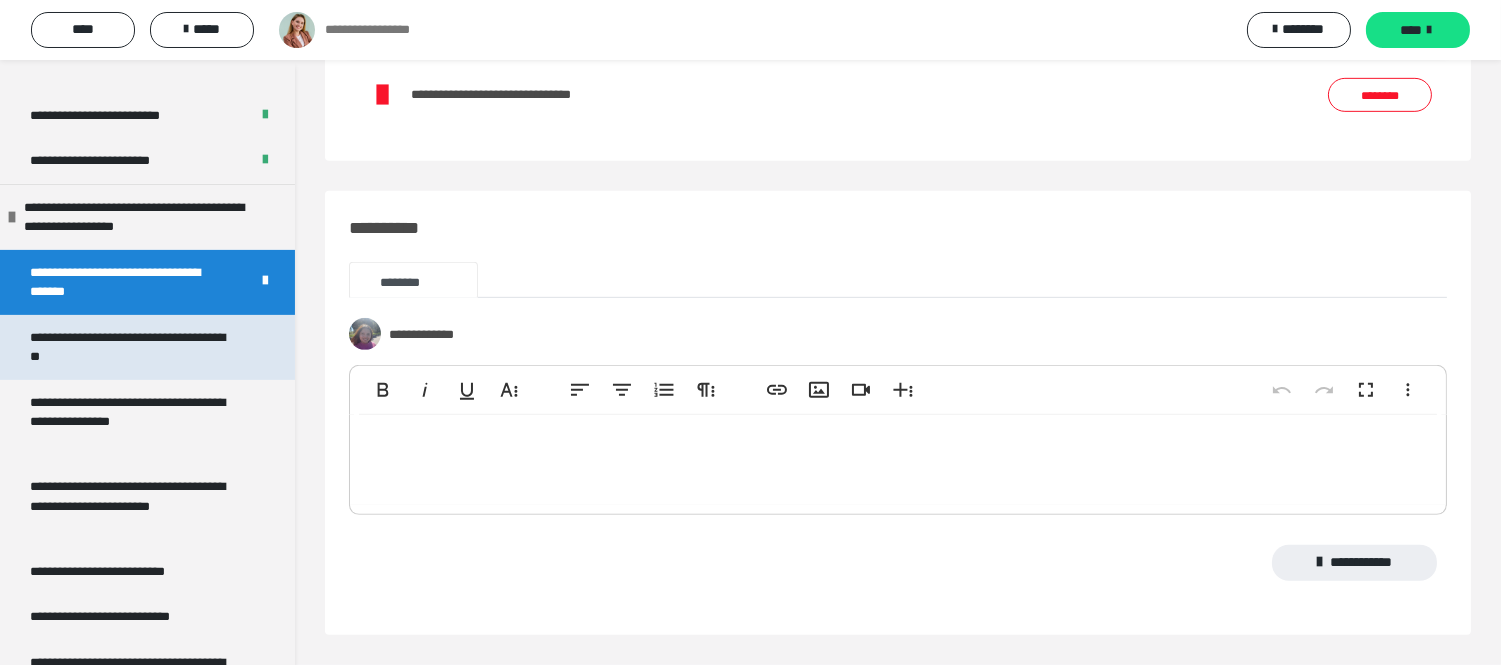 click on "**********" at bounding box center (131, 347) 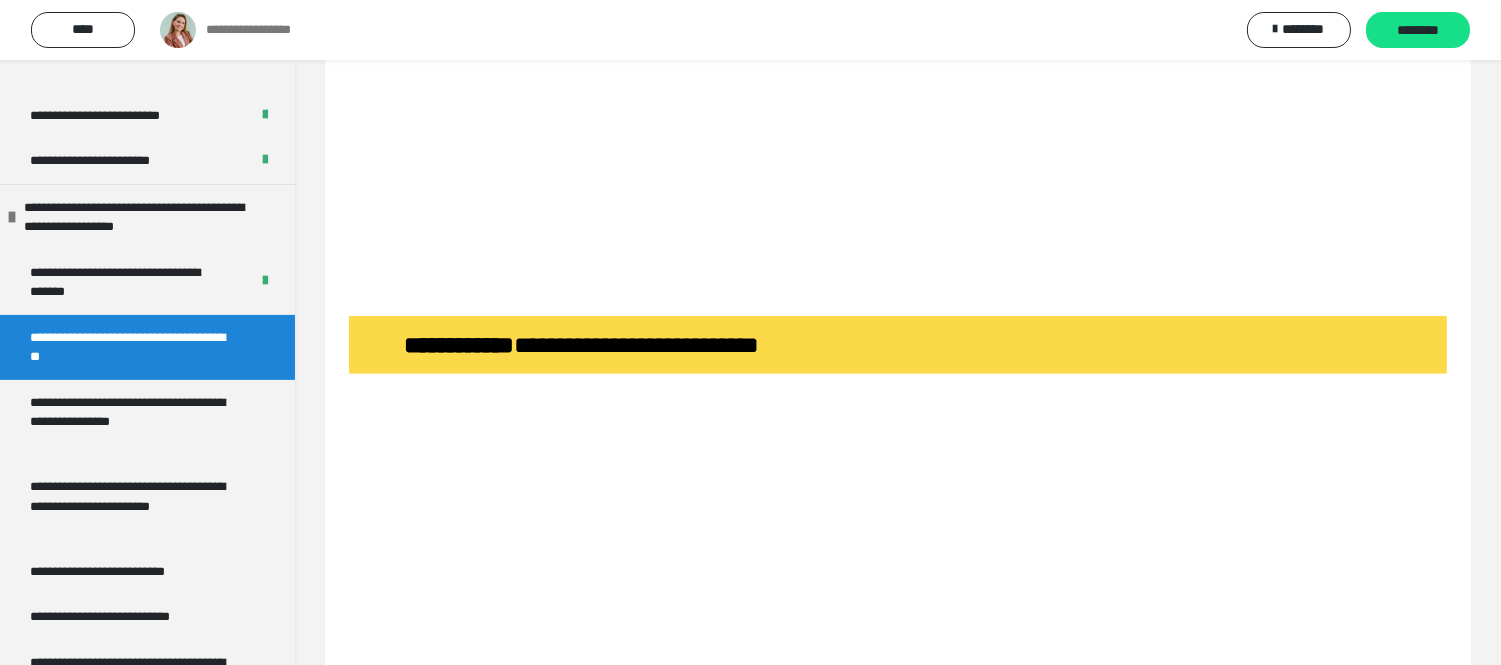 scroll, scrollTop: 1545, scrollLeft: 0, axis: vertical 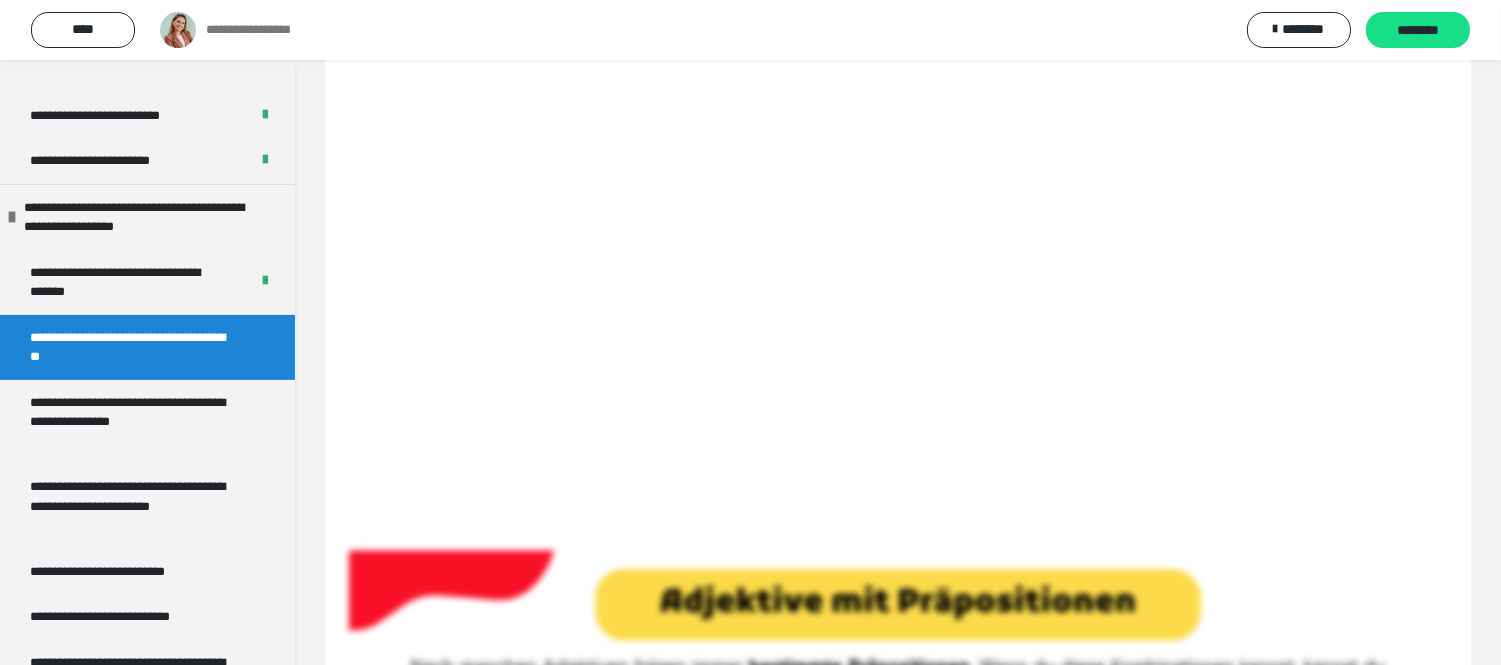 click at bounding box center [898, -803] 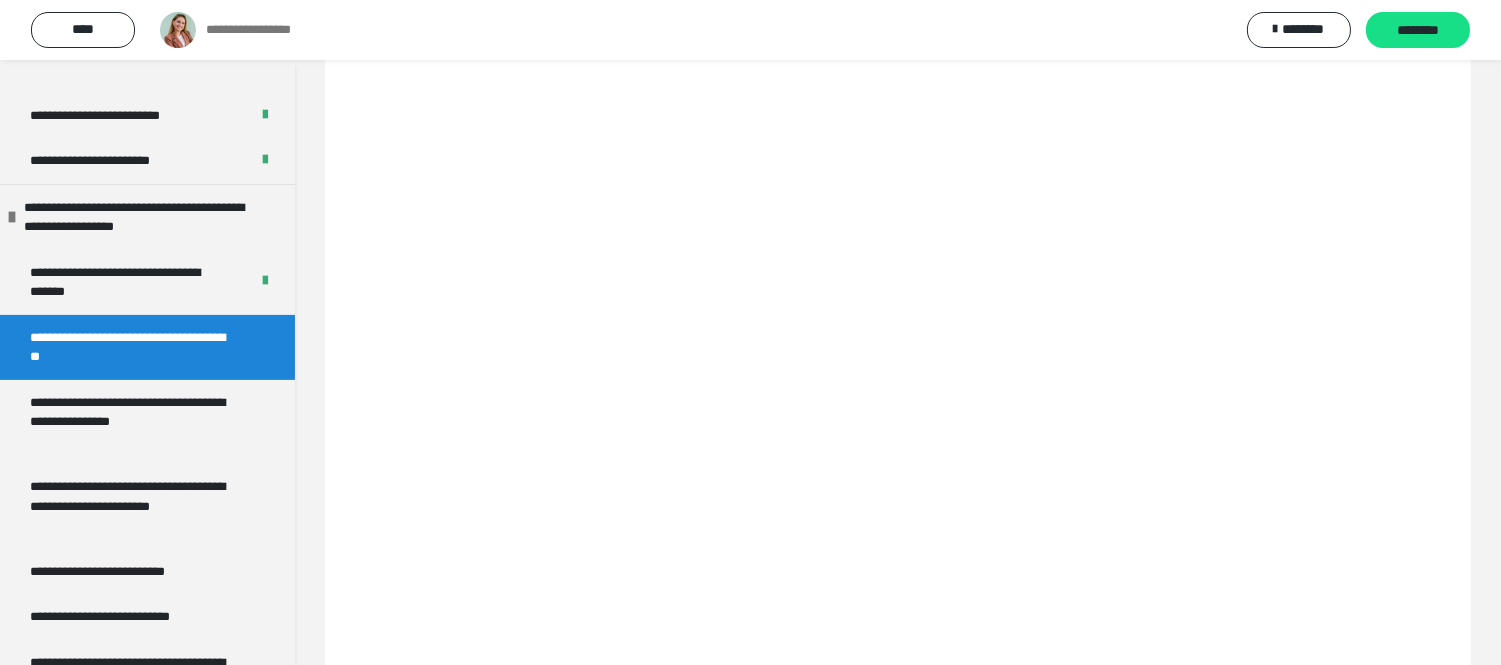 scroll, scrollTop: 5915, scrollLeft: 0, axis: vertical 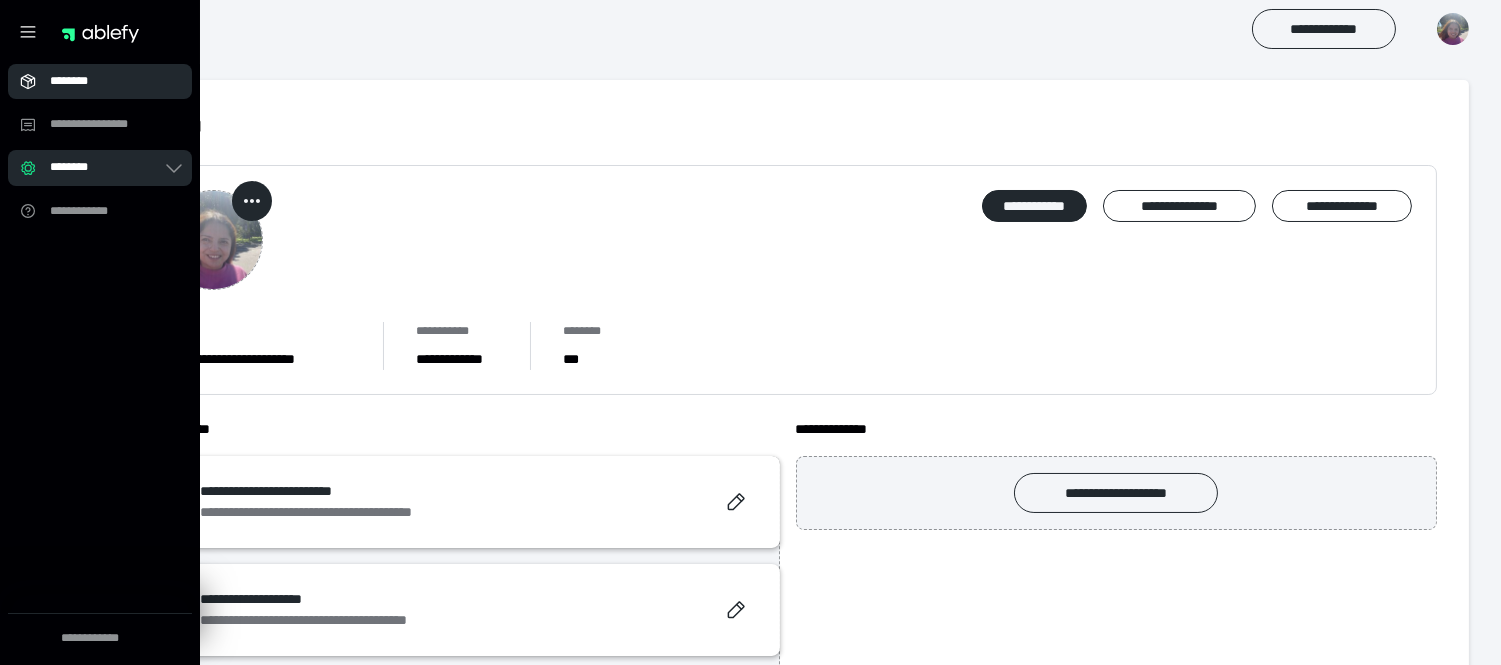 click on "********" at bounding box center [106, 81] 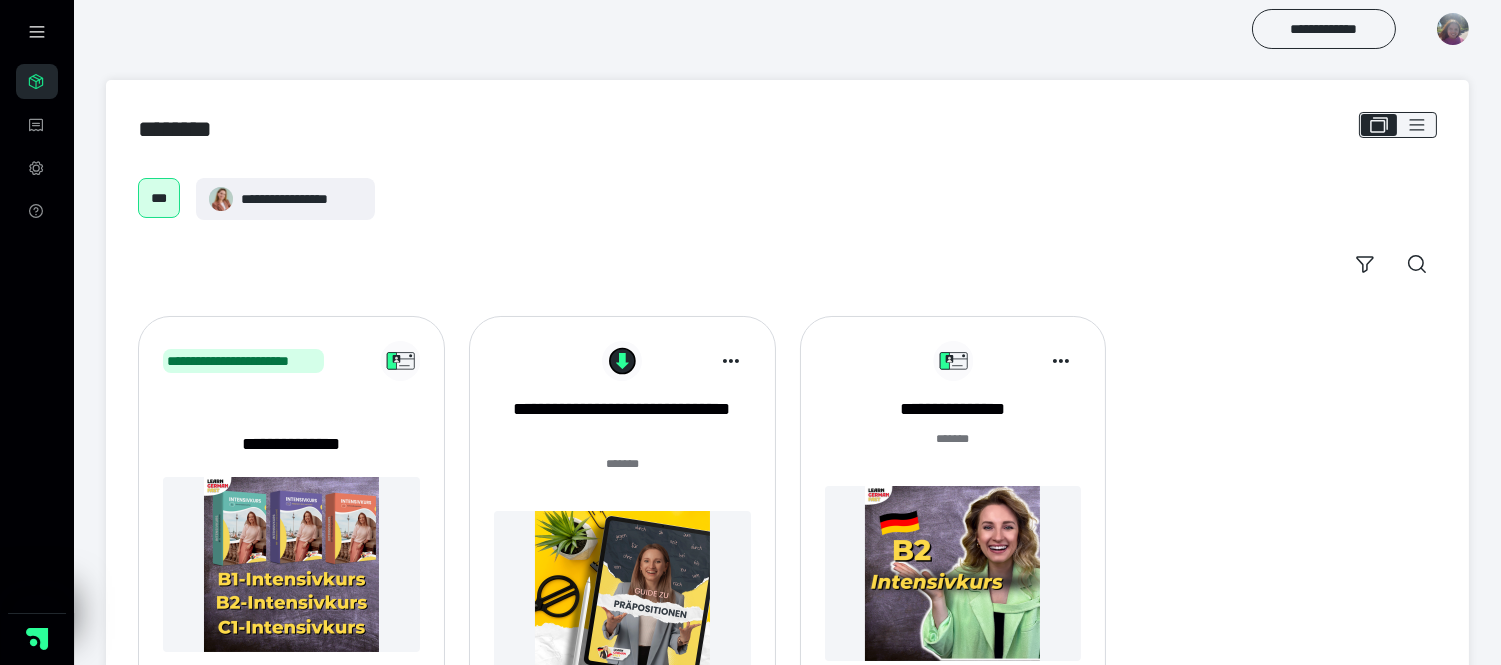 click at bounding box center (953, 573) 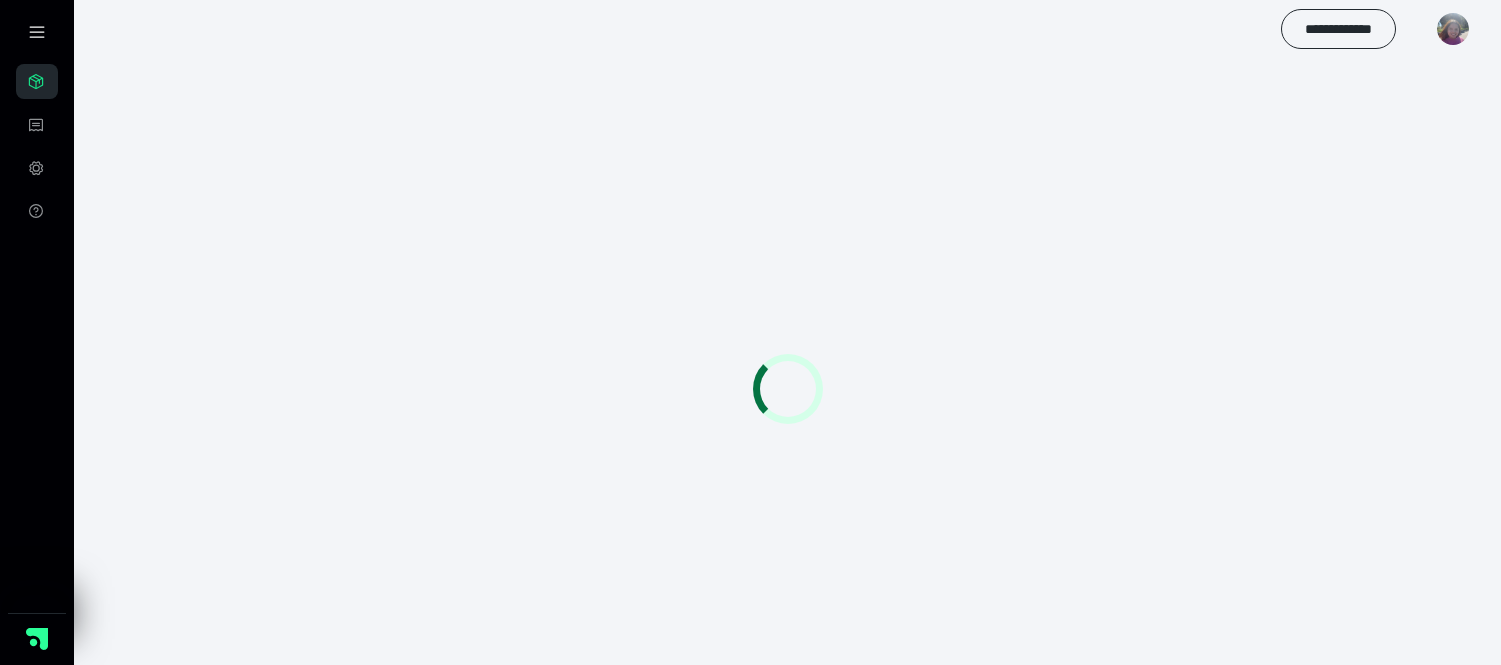scroll, scrollTop: 0, scrollLeft: 0, axis: both 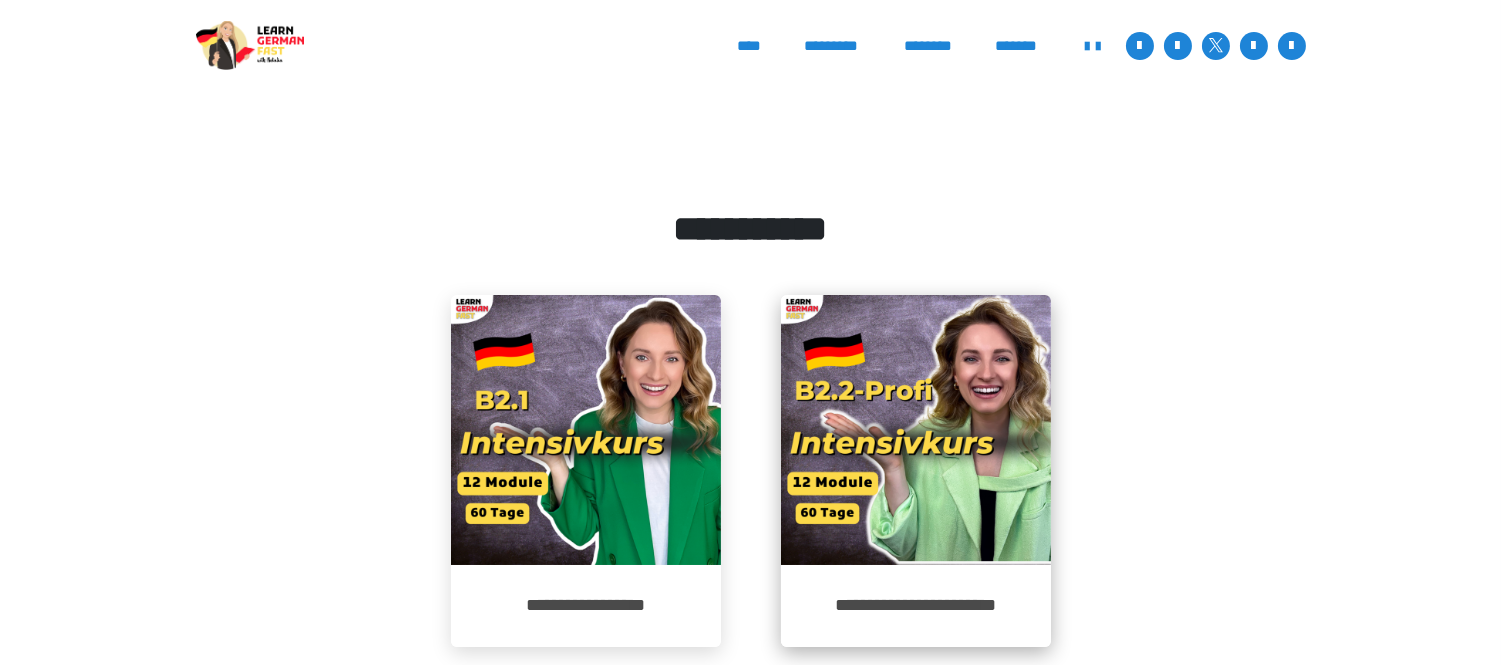 click at bounding box center (916, 430) 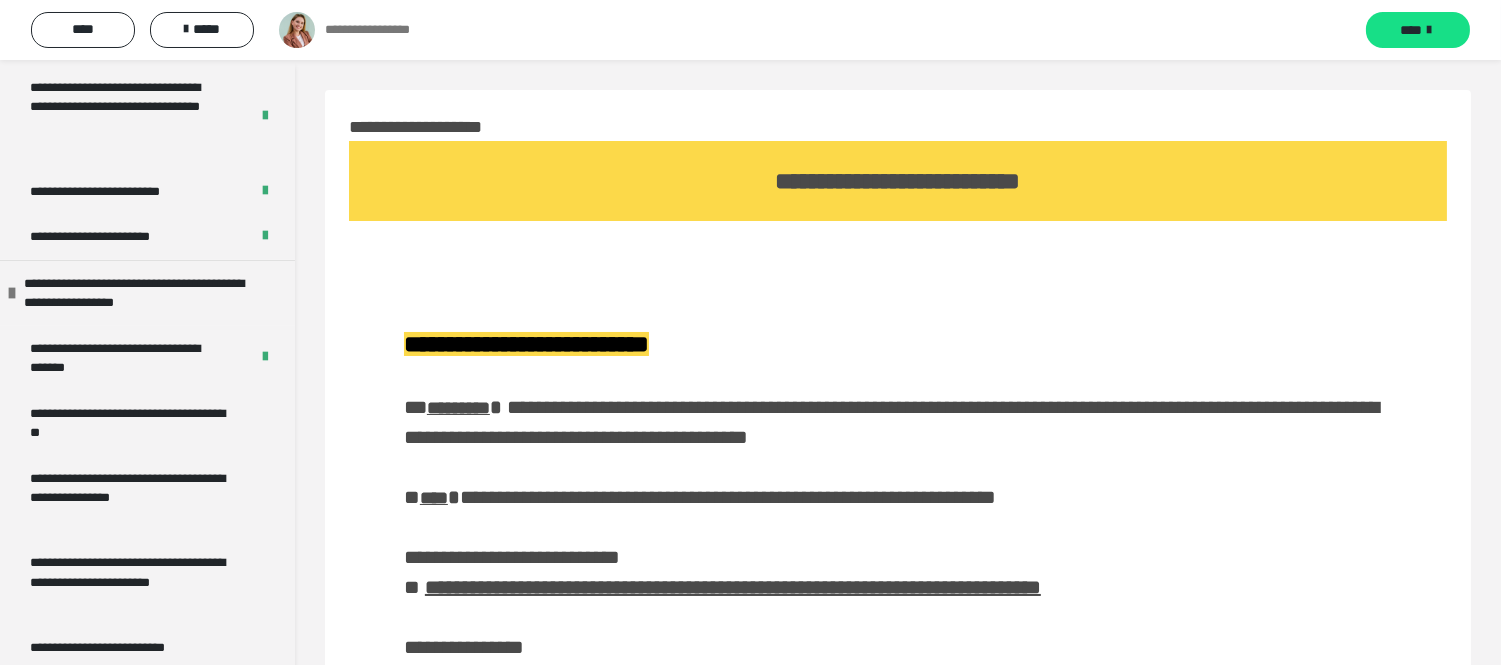 scroll, scrollTop: 1341, scrollLeft: 0, axis: vertical 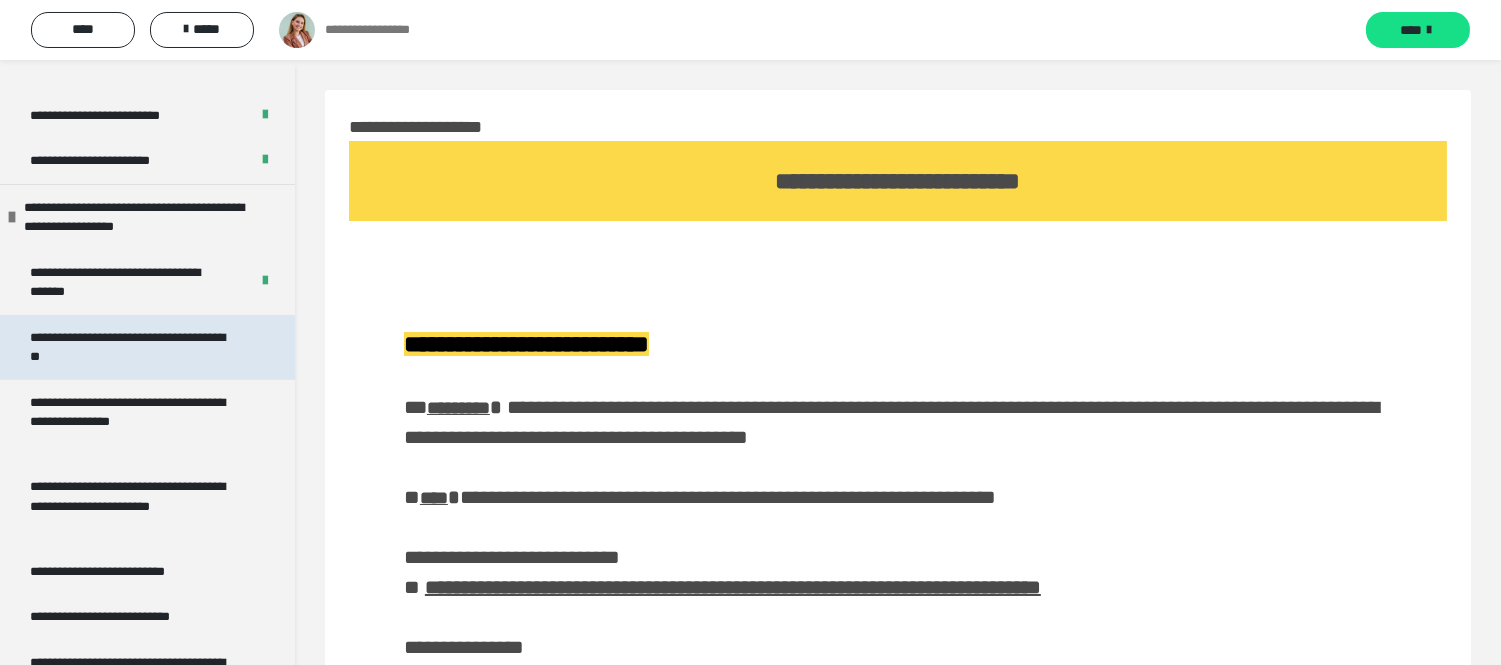click on "**********" at bounding box center (131, 347) 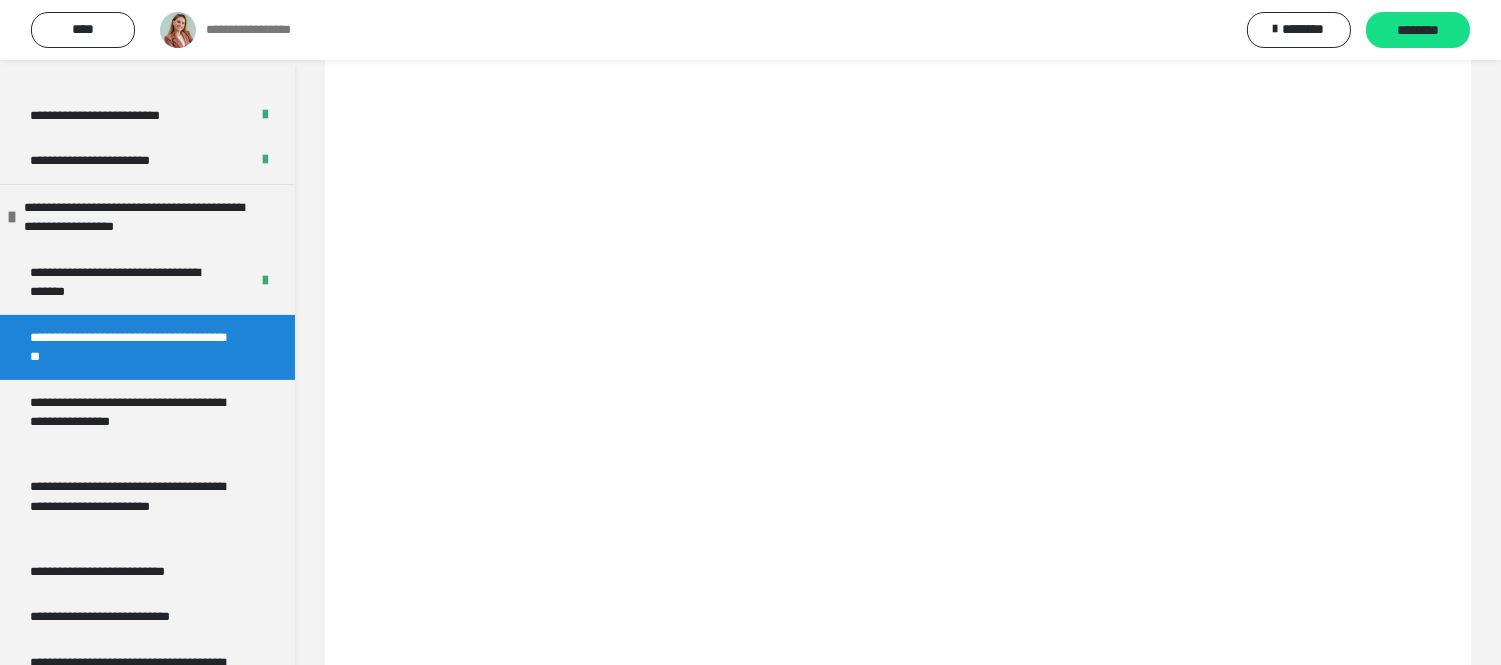 scroll, scrollTop: 6232, scrollLeft: 0, axis: vertical 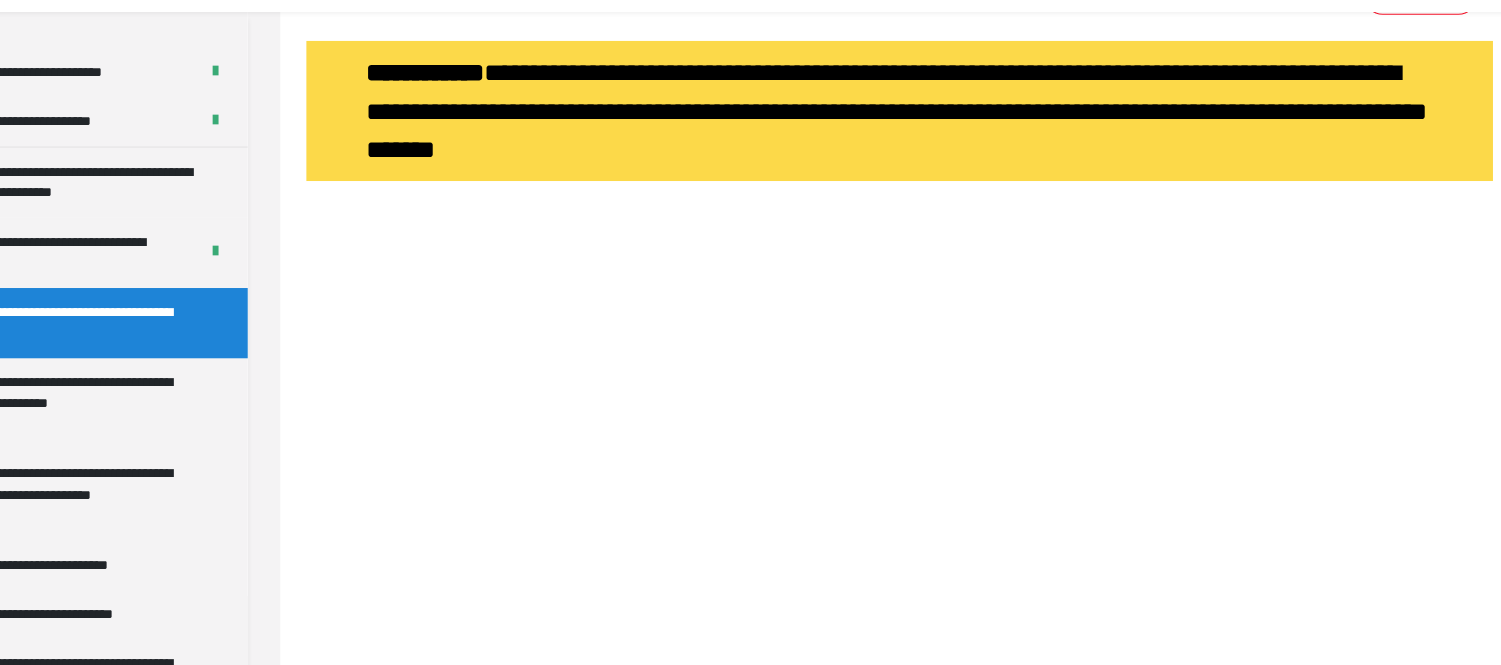 click at bounding box center [898, 593] 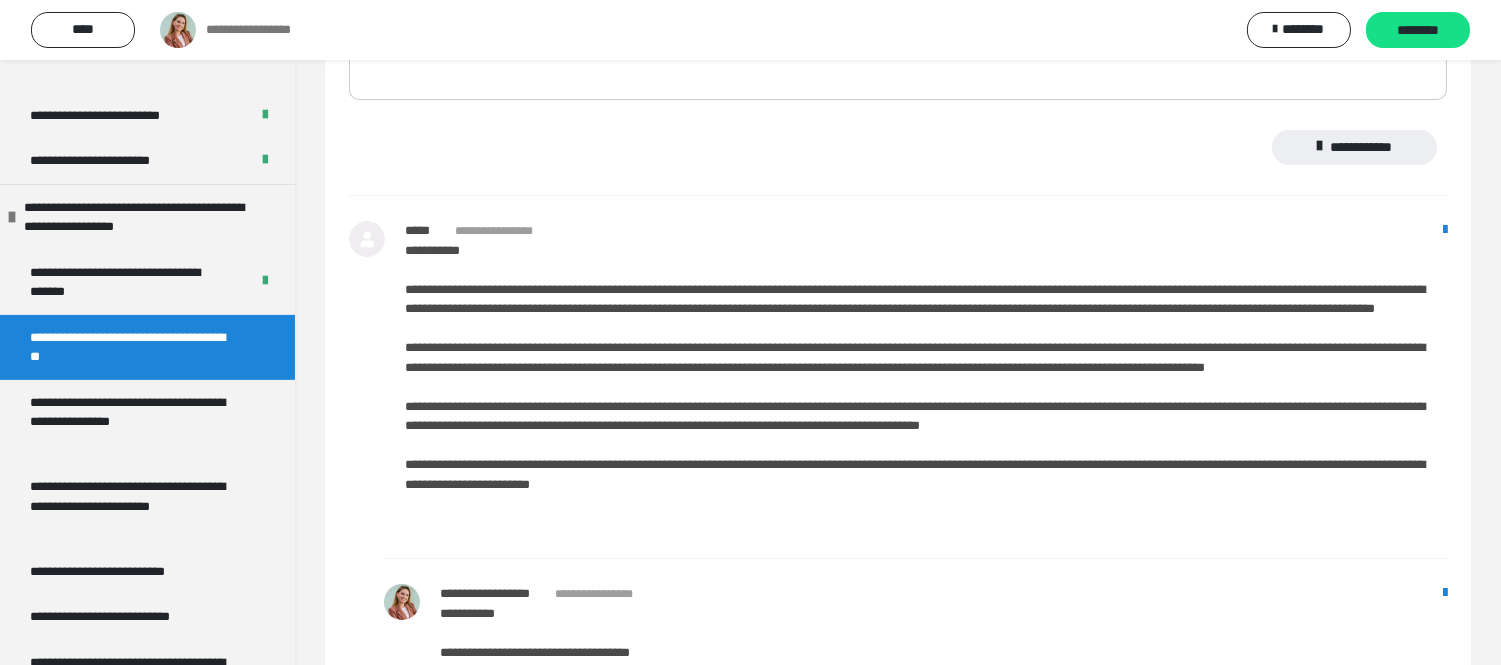 scroll, scrollTop: 13290, scrollLeft: 0, axis: vertical 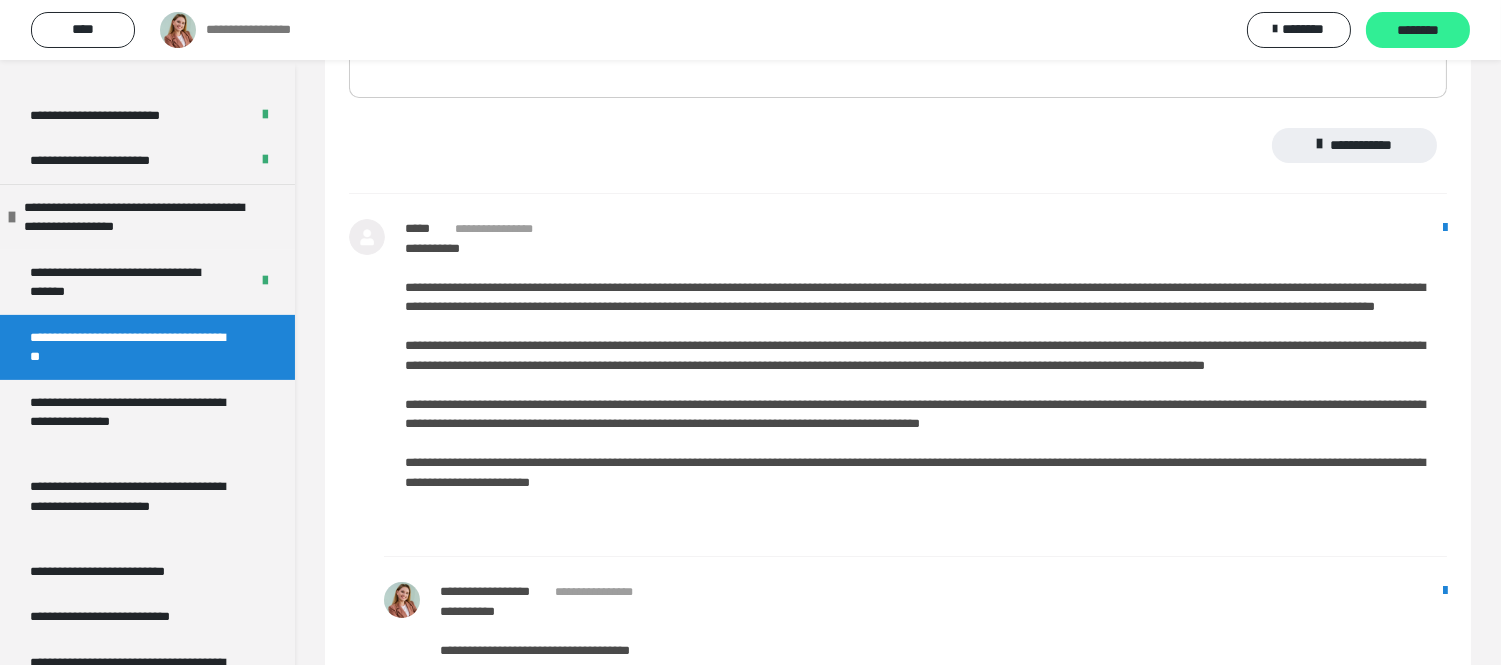 click on "********" at bounding box center (1418, 31) 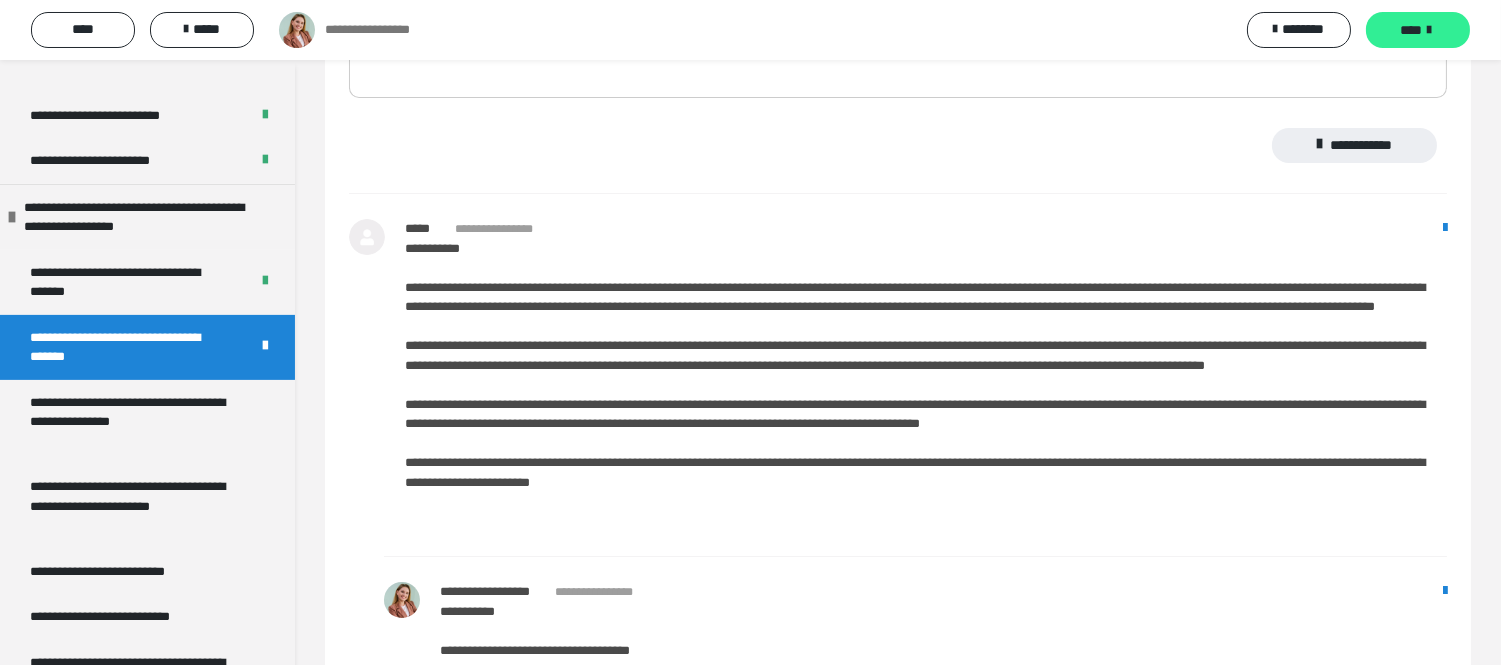 click on "****" at bounding box center [1418, 30] 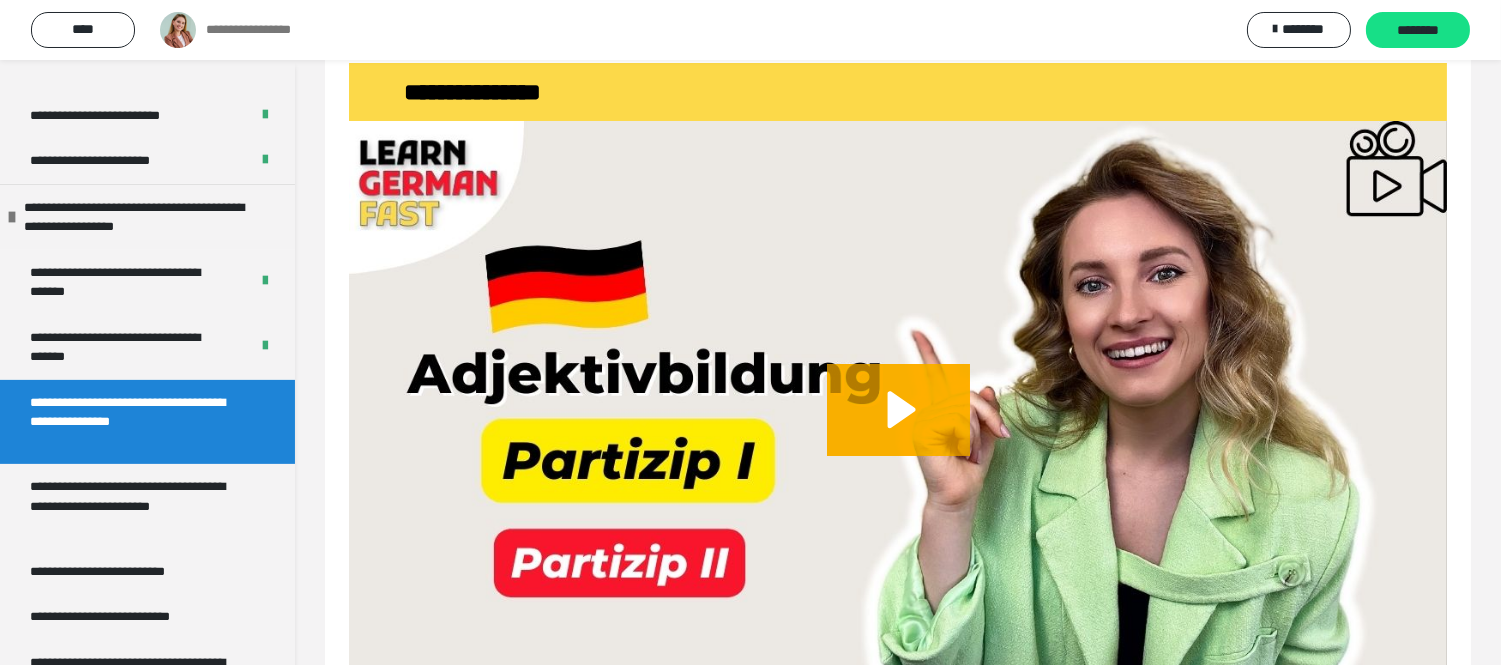 scroll, scrollTop: 201, scrollLeft: 0, axis: vertical 